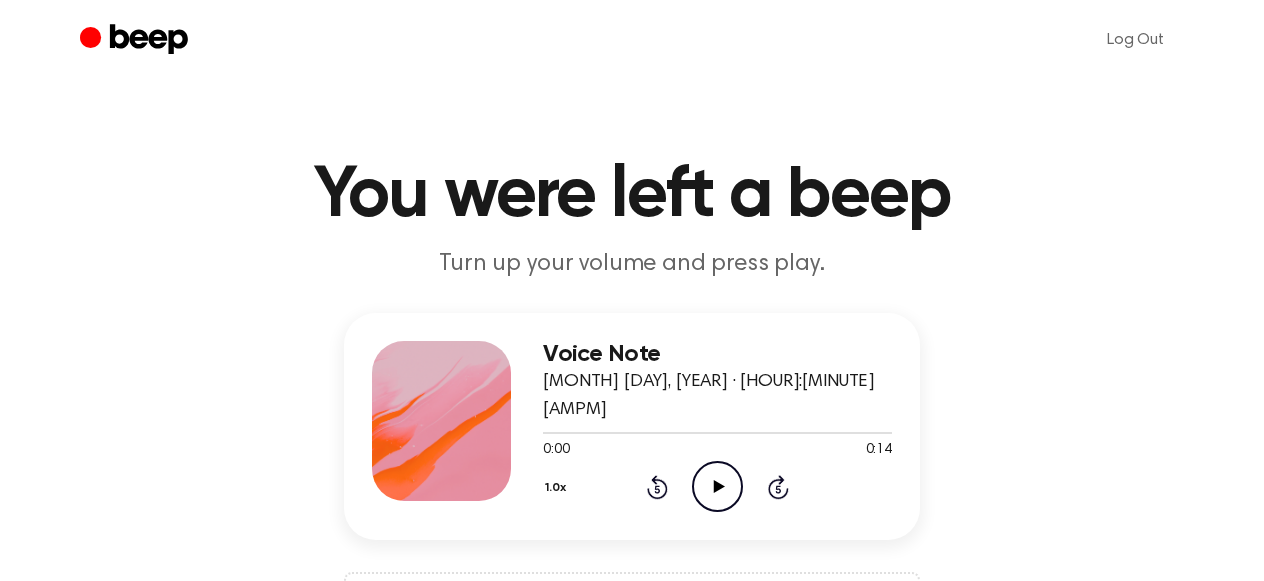 scroll, scrollTop: 0, scrollLeft: 0, axis: both 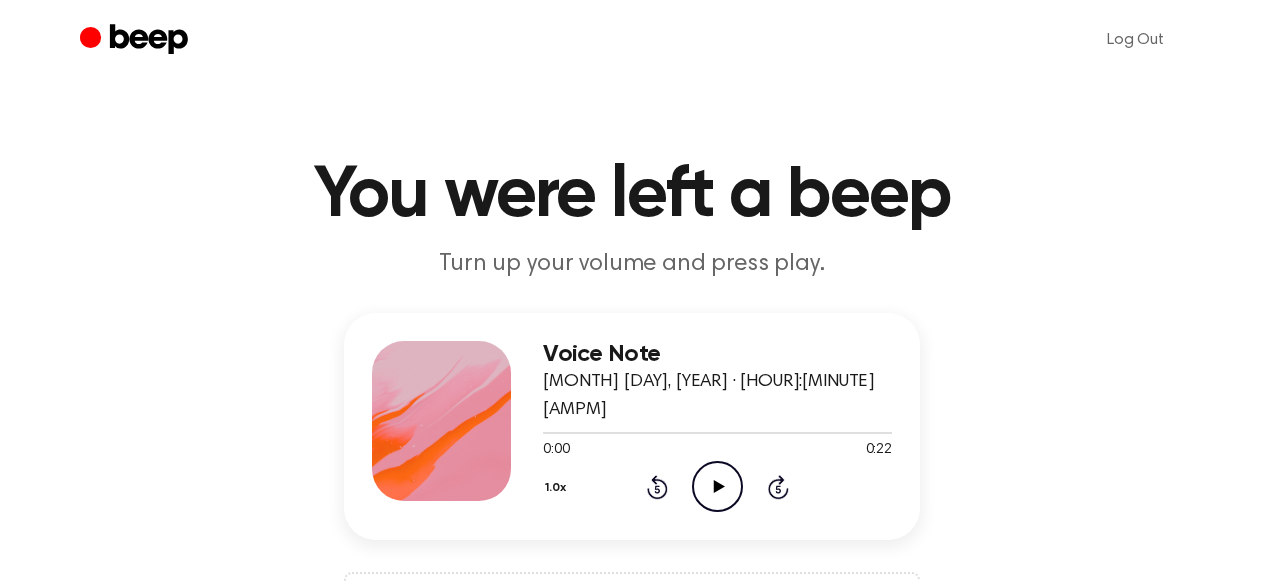 click on "Play Audio" 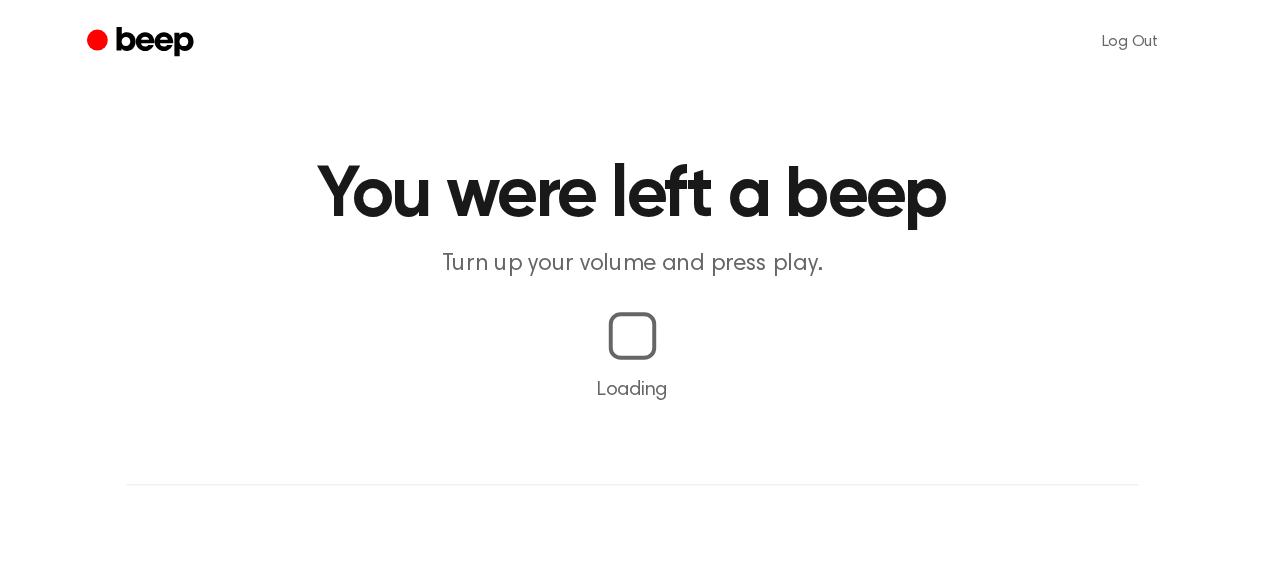 scroll, scrollTop: 0, scrollLeft: 0, axis: both 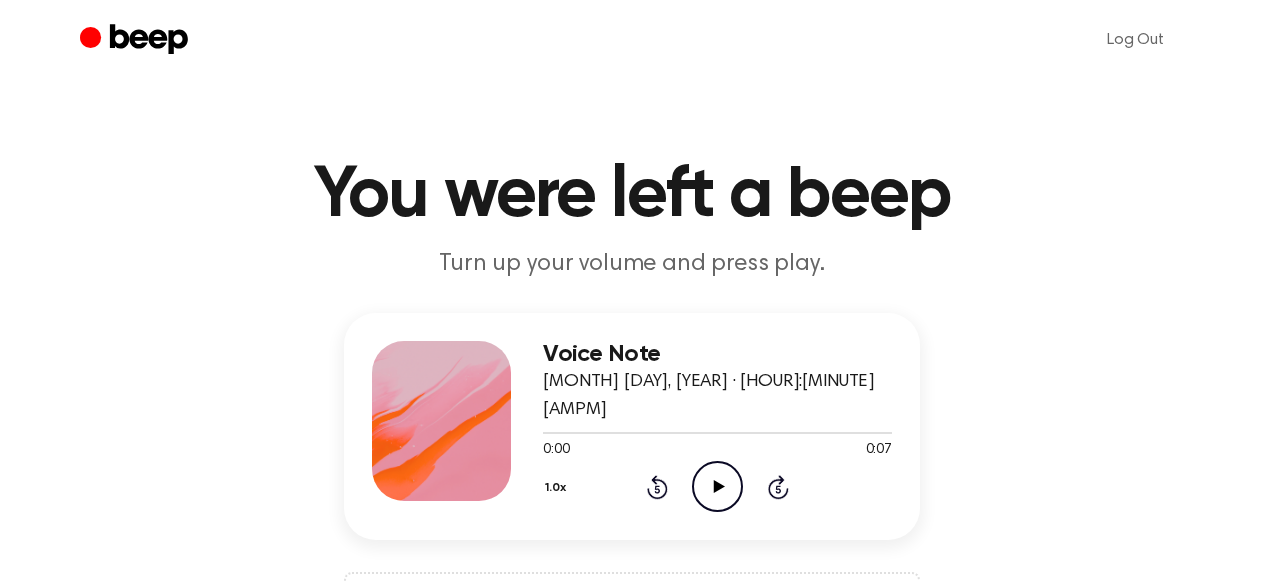 click 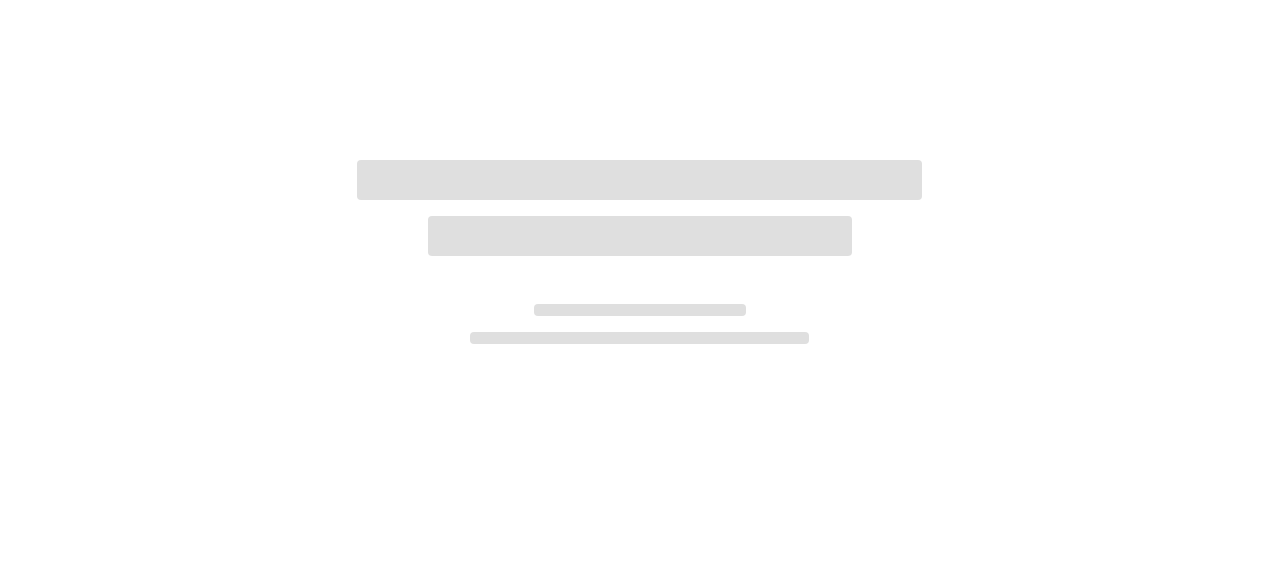 scroll, scrollTop: 0, scrollLeft: 0, axis: both 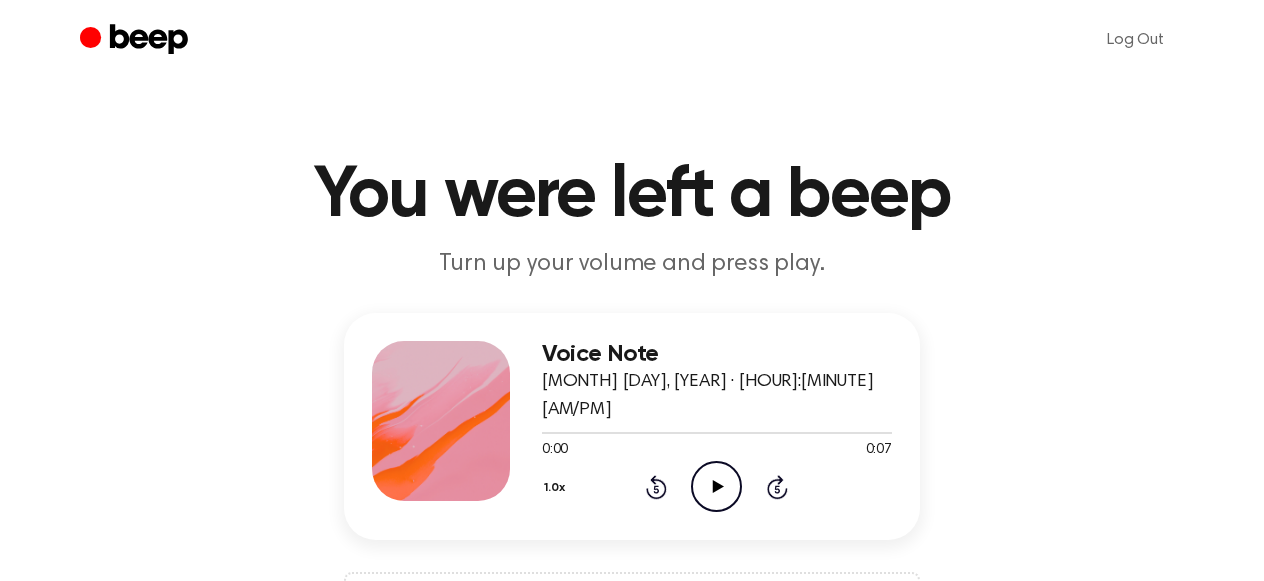 click on "Play Audio" 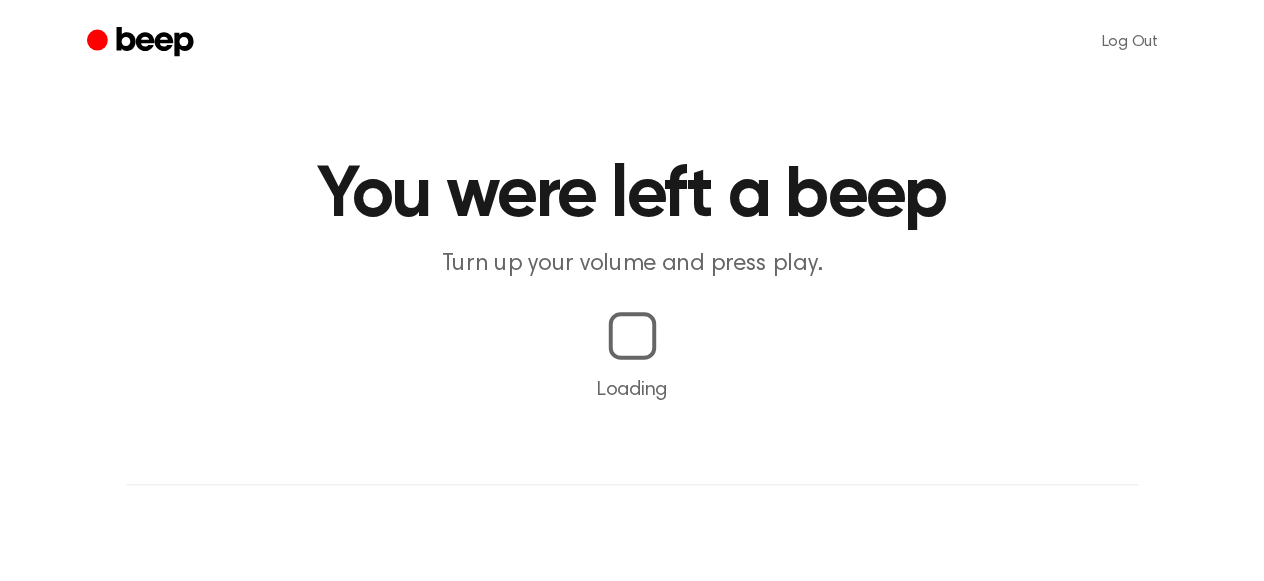 scroll, scrollTop: 0, scrollLeft: 0, axis: both 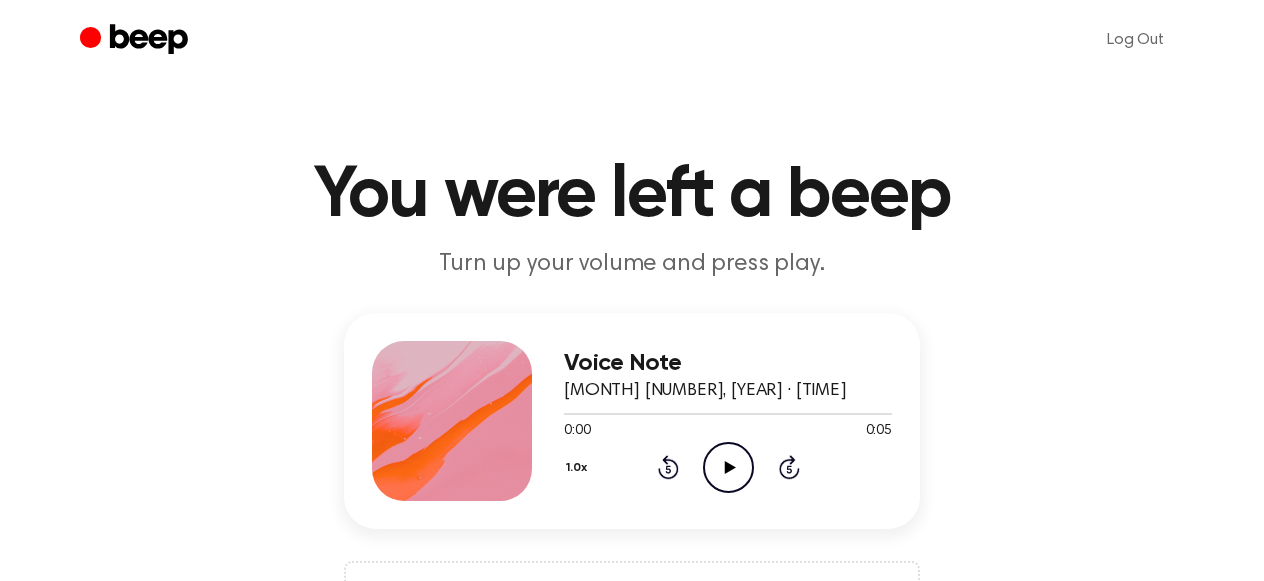 click 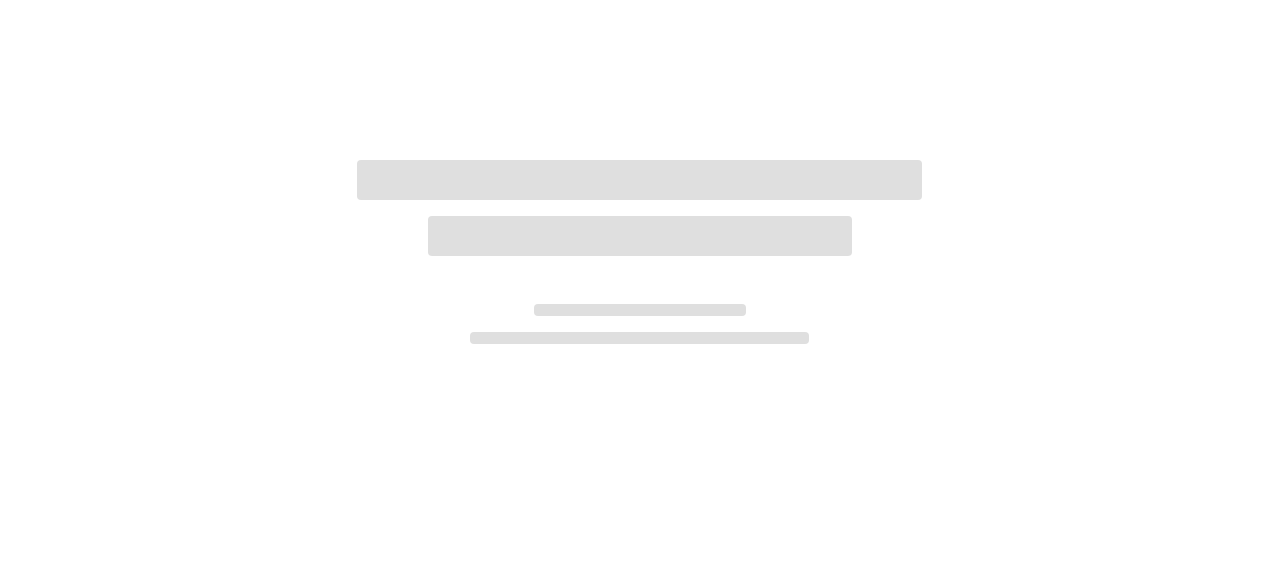 scroll, scrollTop: 0, scrollLeft: 0, axis: both 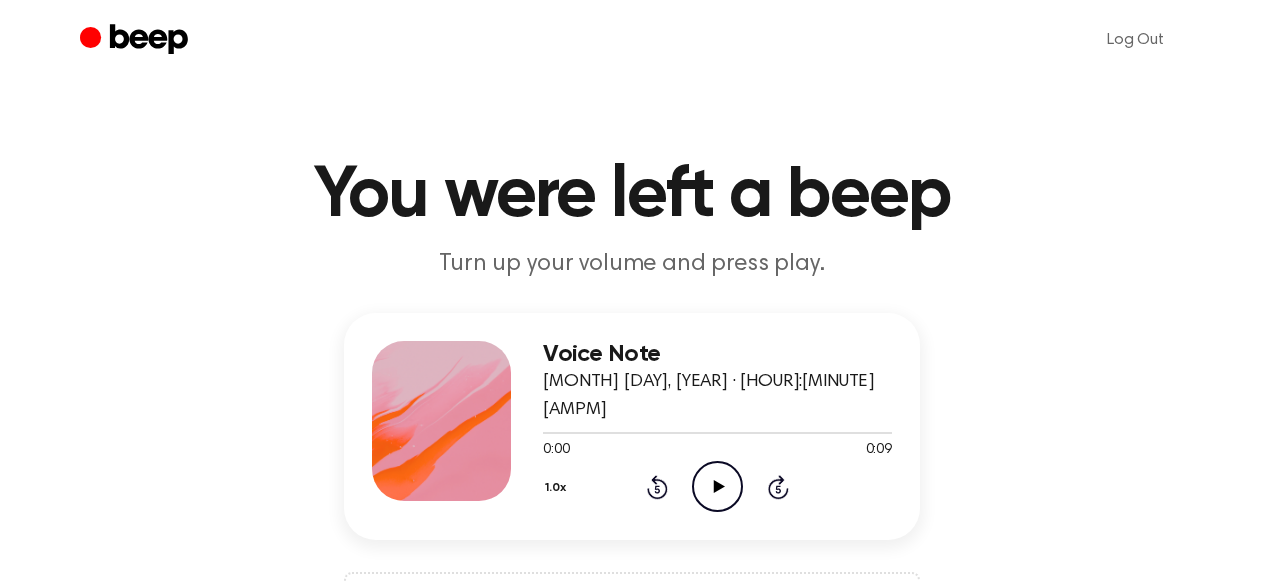 click on "Play Audio" 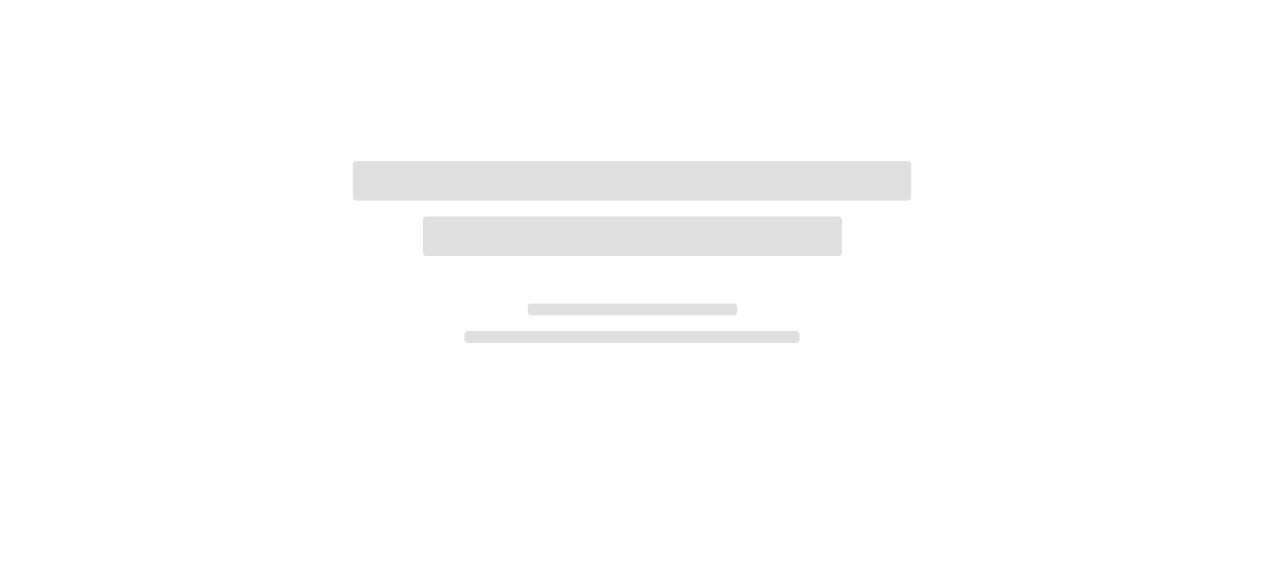 scroll, scrollTop: 0, scrollLeft: 0, axis: both 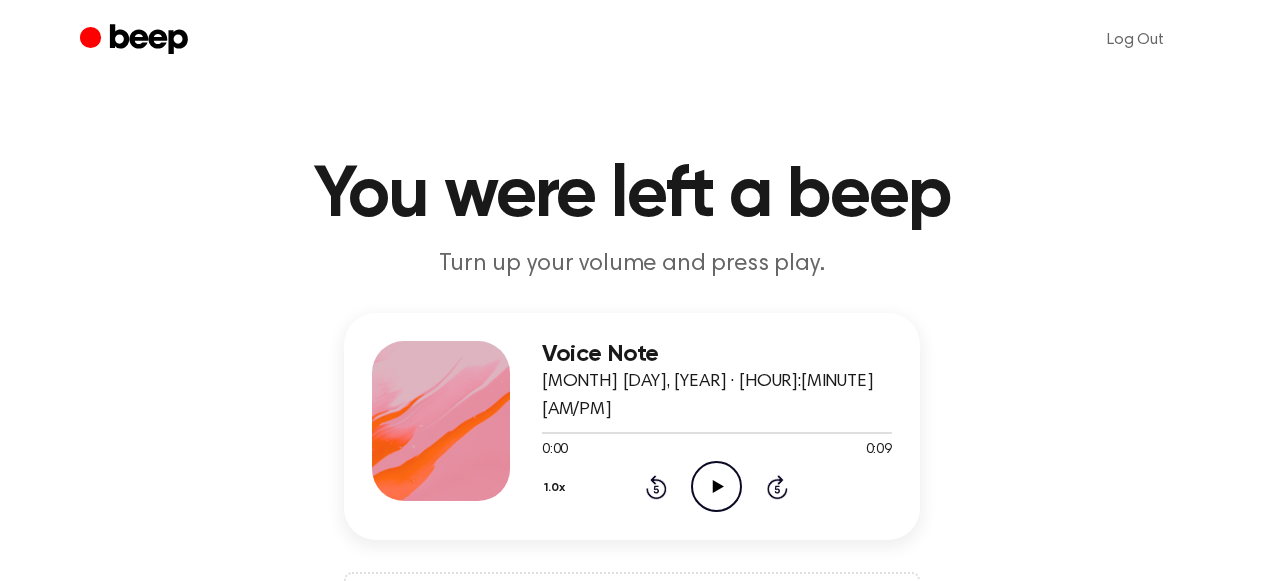 click on "Play Audio" 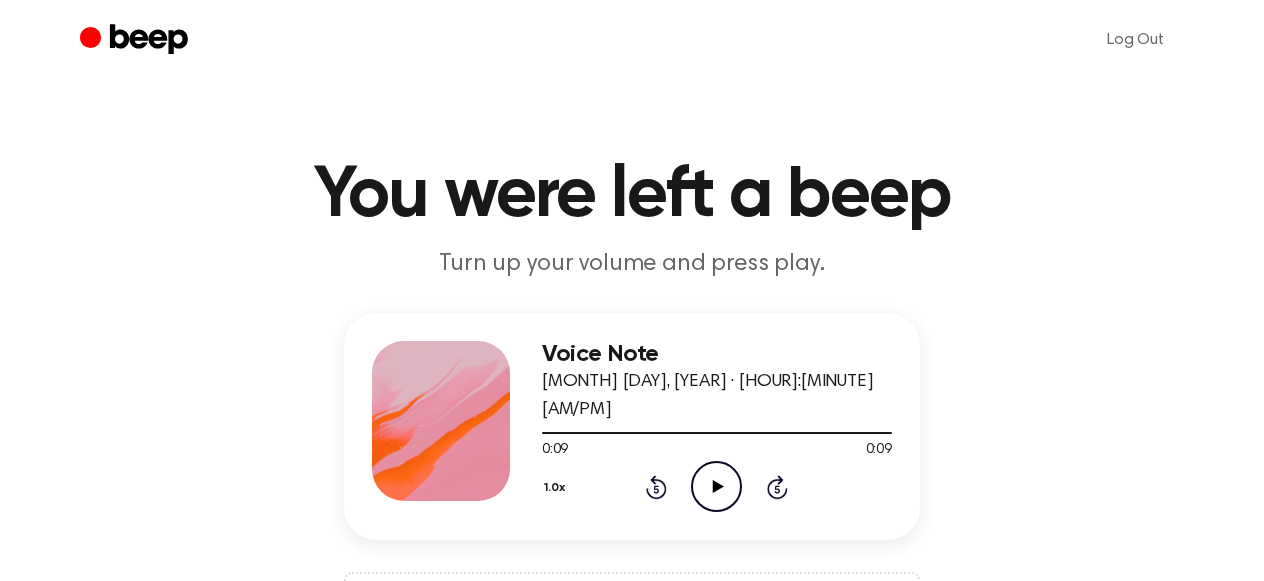 click on "Play Audio" 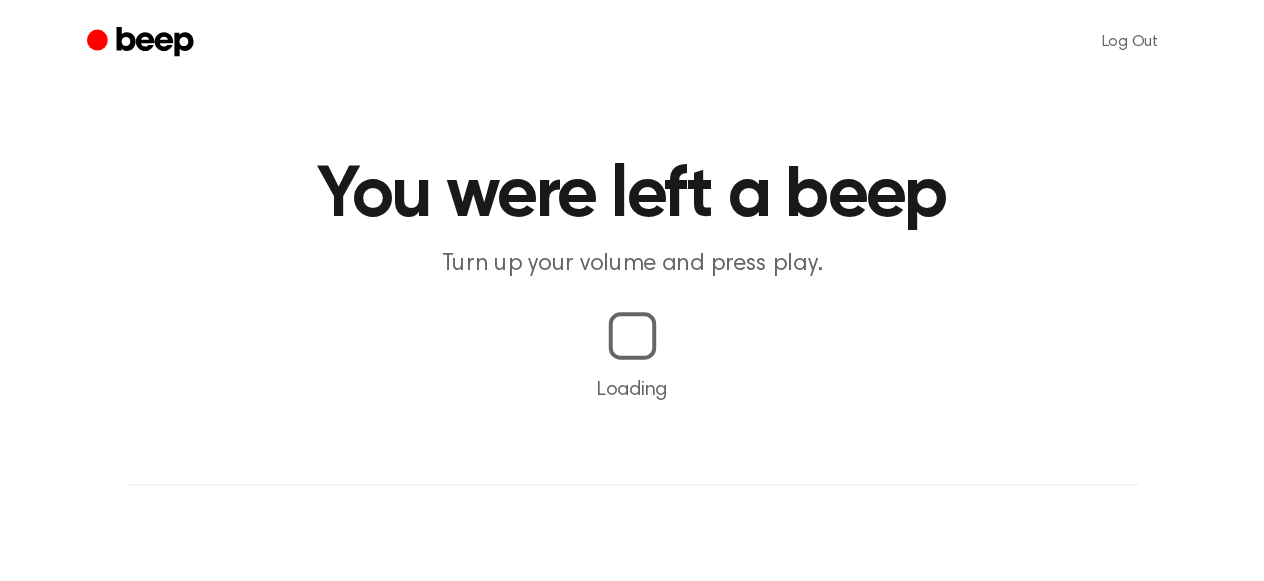 scroll, scrollTop: 0, scrollLeft: 0, axis: both 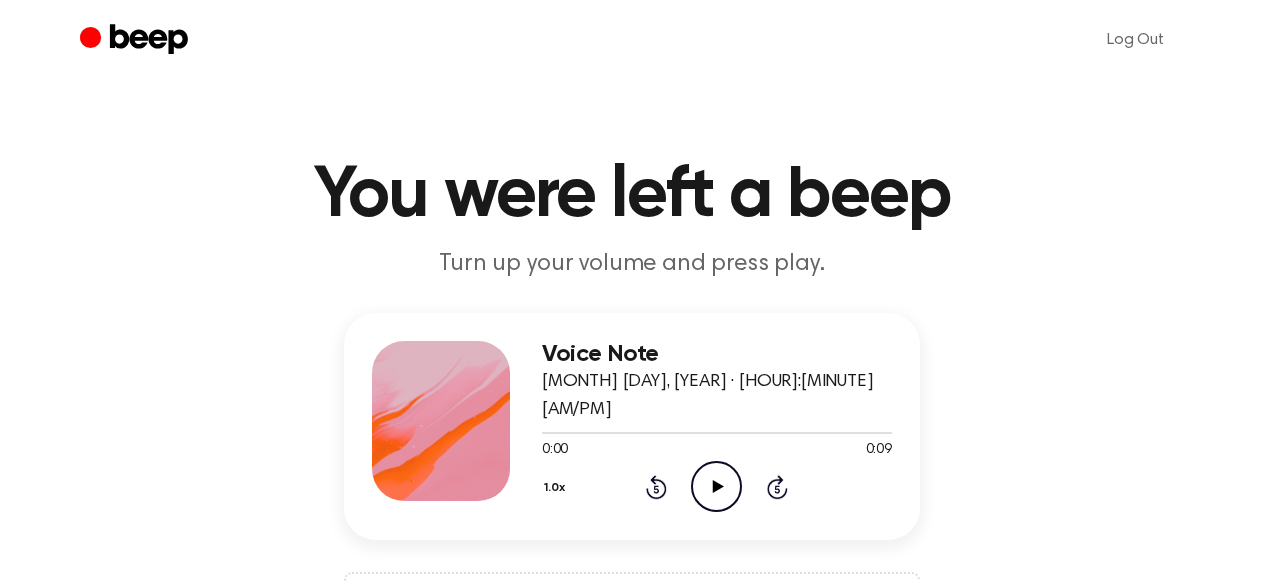click on "Play Audio" 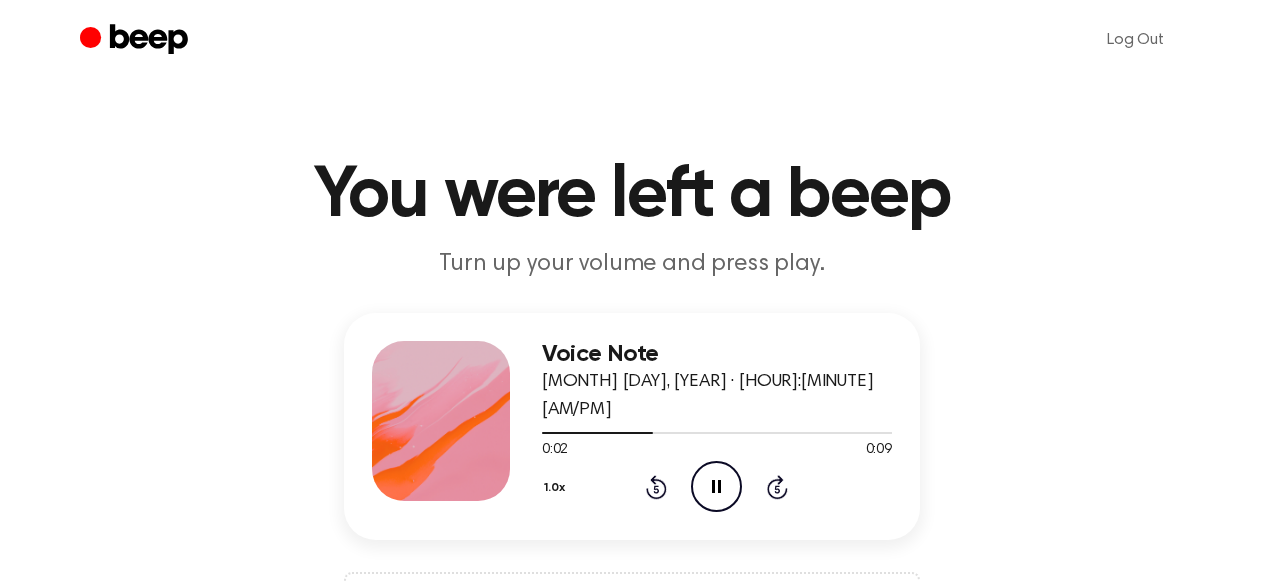 click on "Pause Audio" 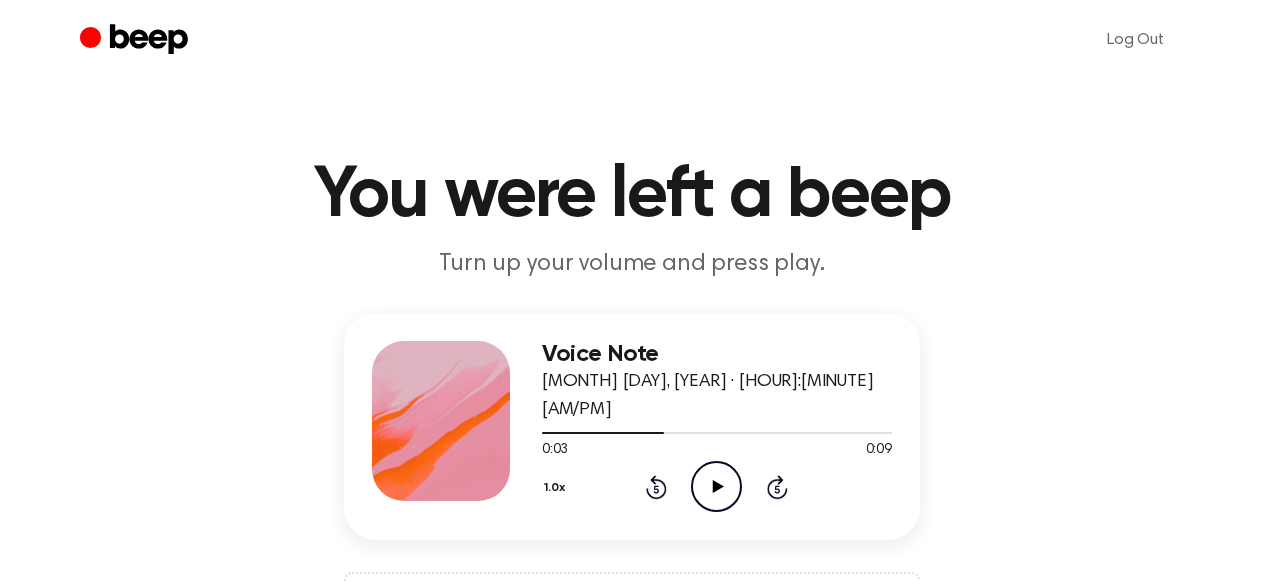 click 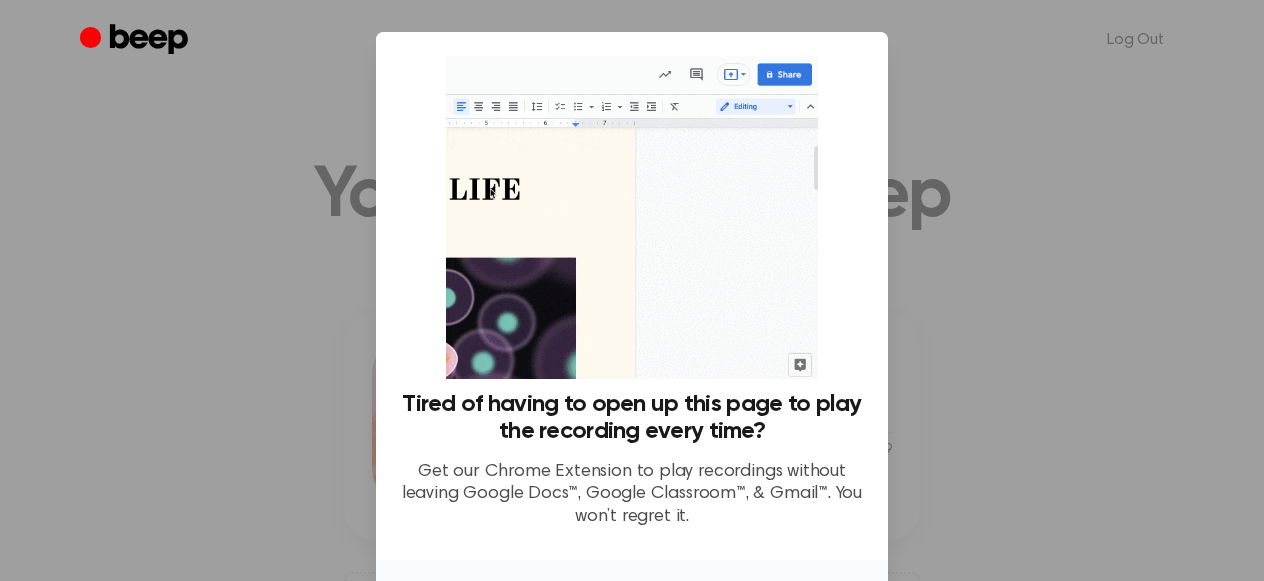 scroll, scrollTop: 141, scrollLeft: 0, axis: vertical 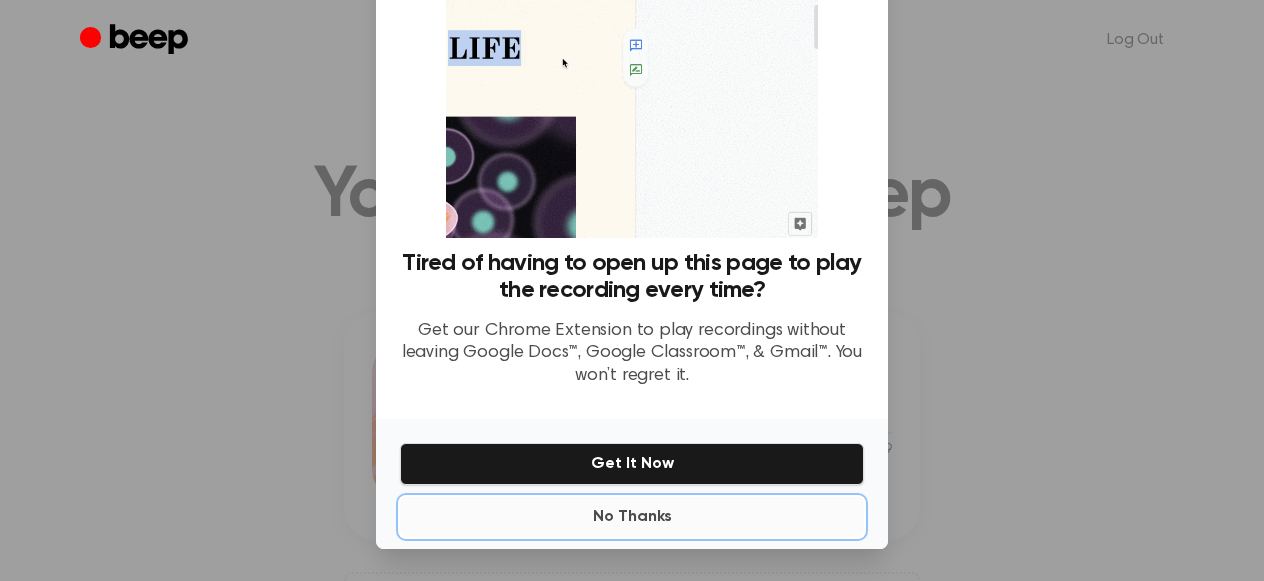 click on "No Thanks" at bounding box center [632, 517] 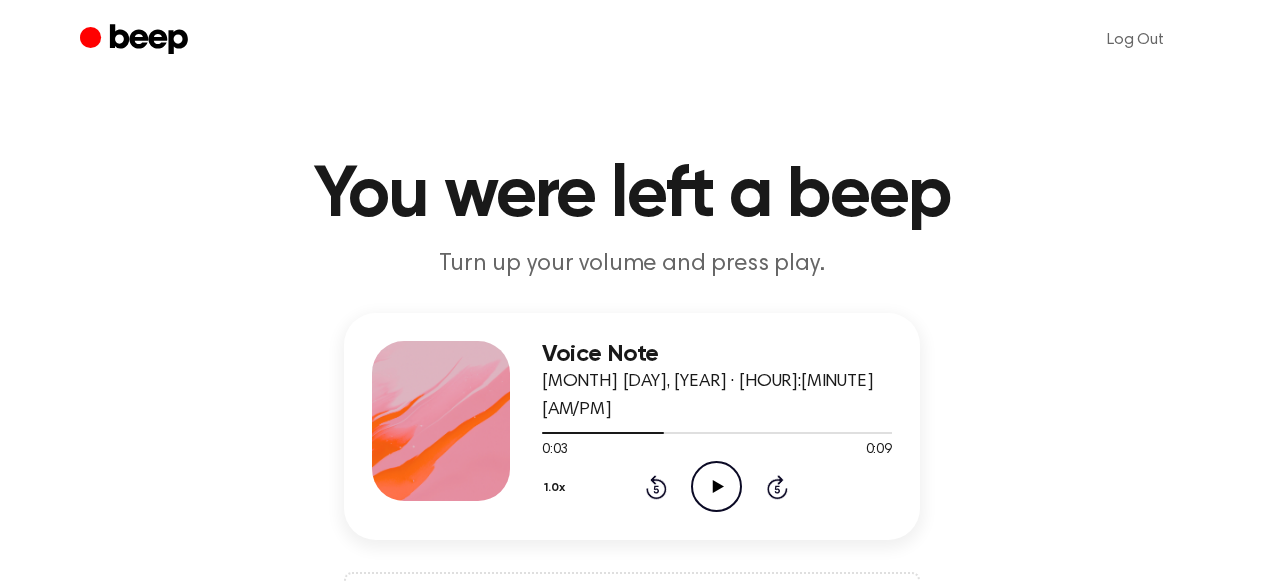 click on "Play Audio" 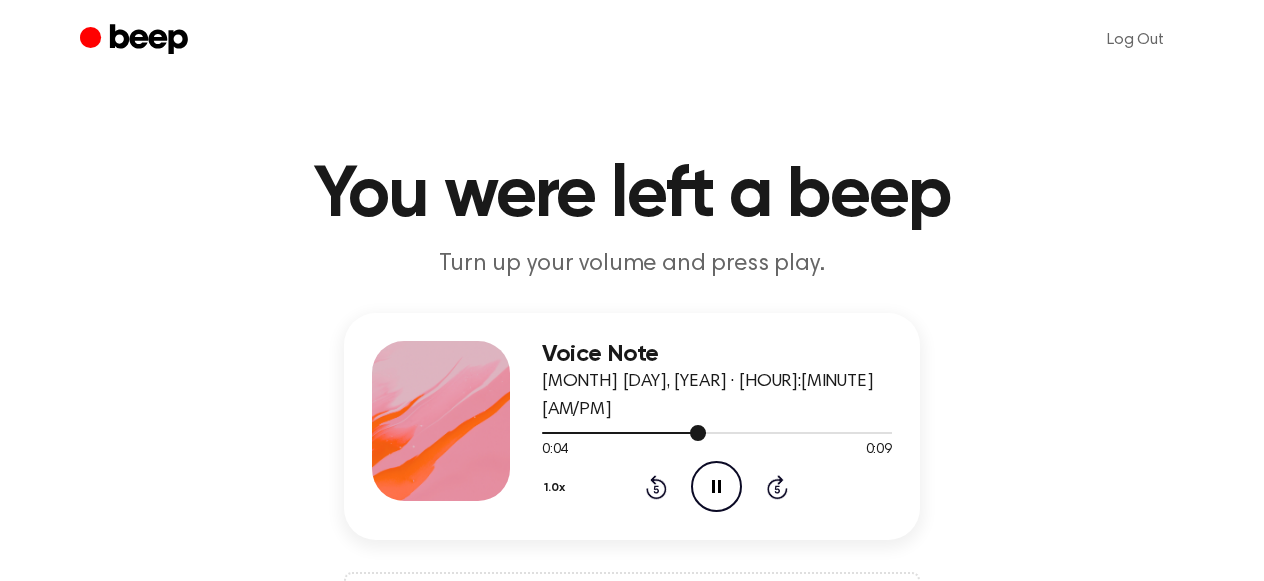 click at bounding box center [717, 432] 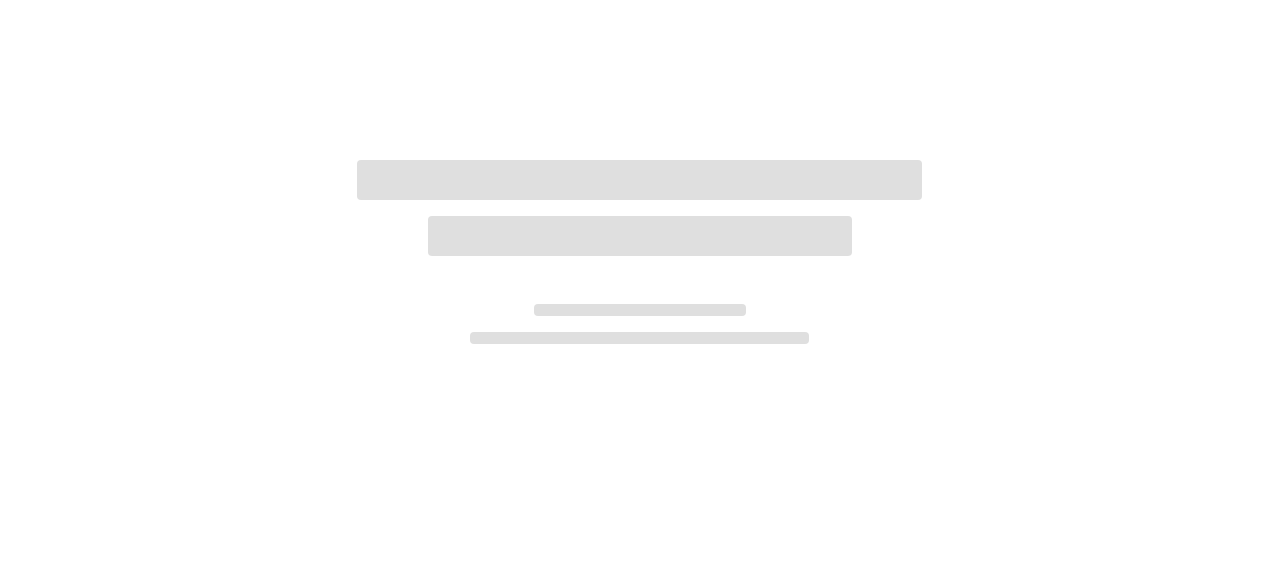scroll, scrollTop: 0, scrollLeft: 0, axis: both 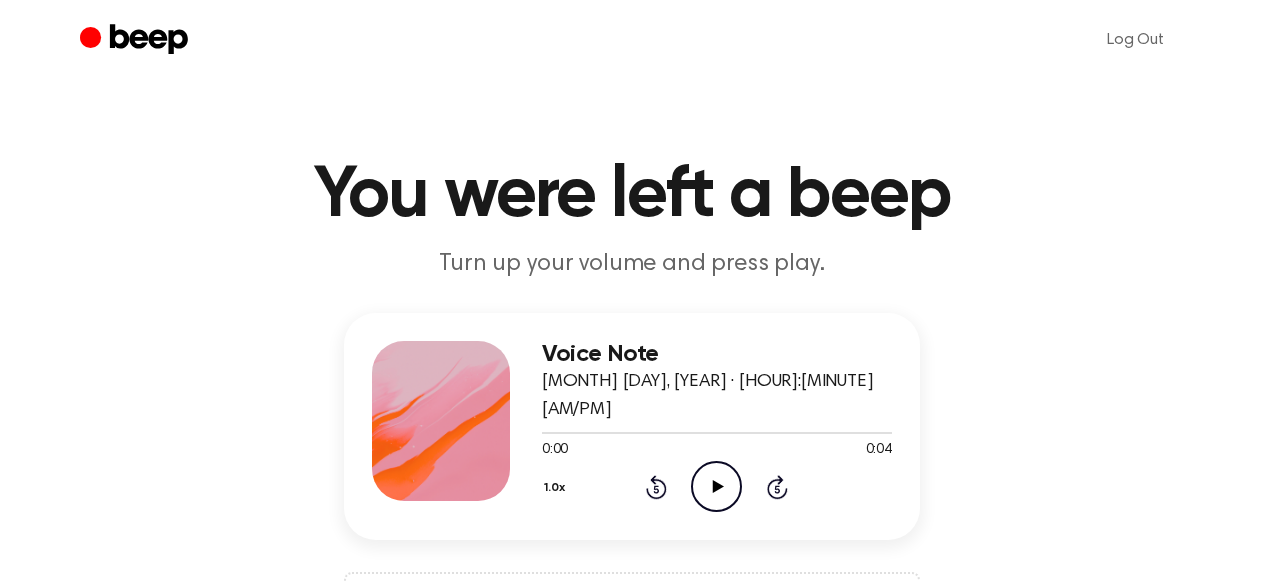 click on "Play Audio" 